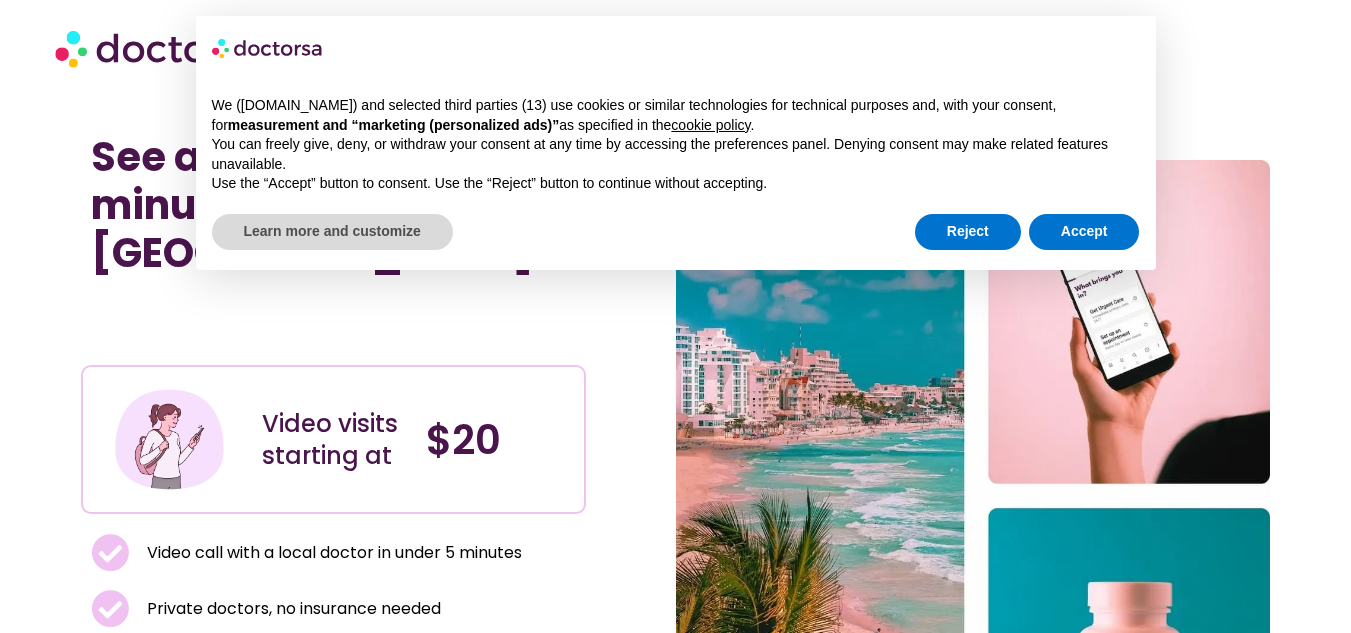 scroll, scrollTop: 0, scrollLeft: 0, axis: both 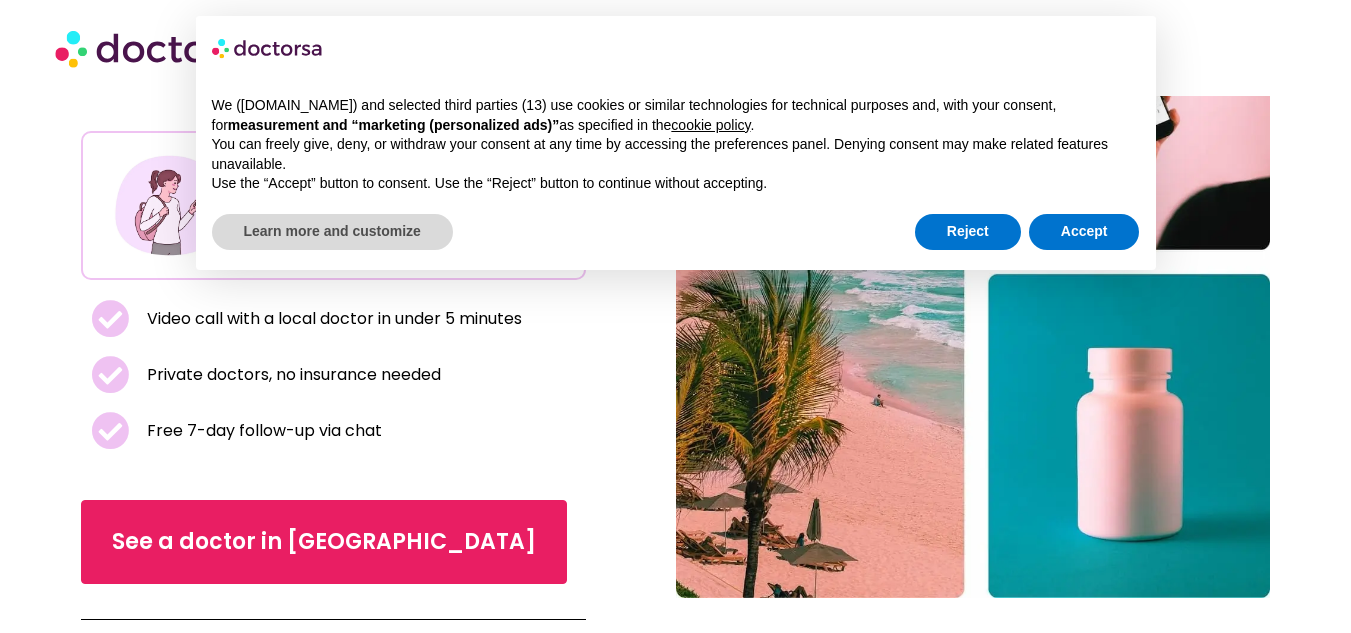 drag, startPoint x: 1362, startPoint y: 36, endPoint x: 1365, endPoint y: 50, distance: 14.3178215 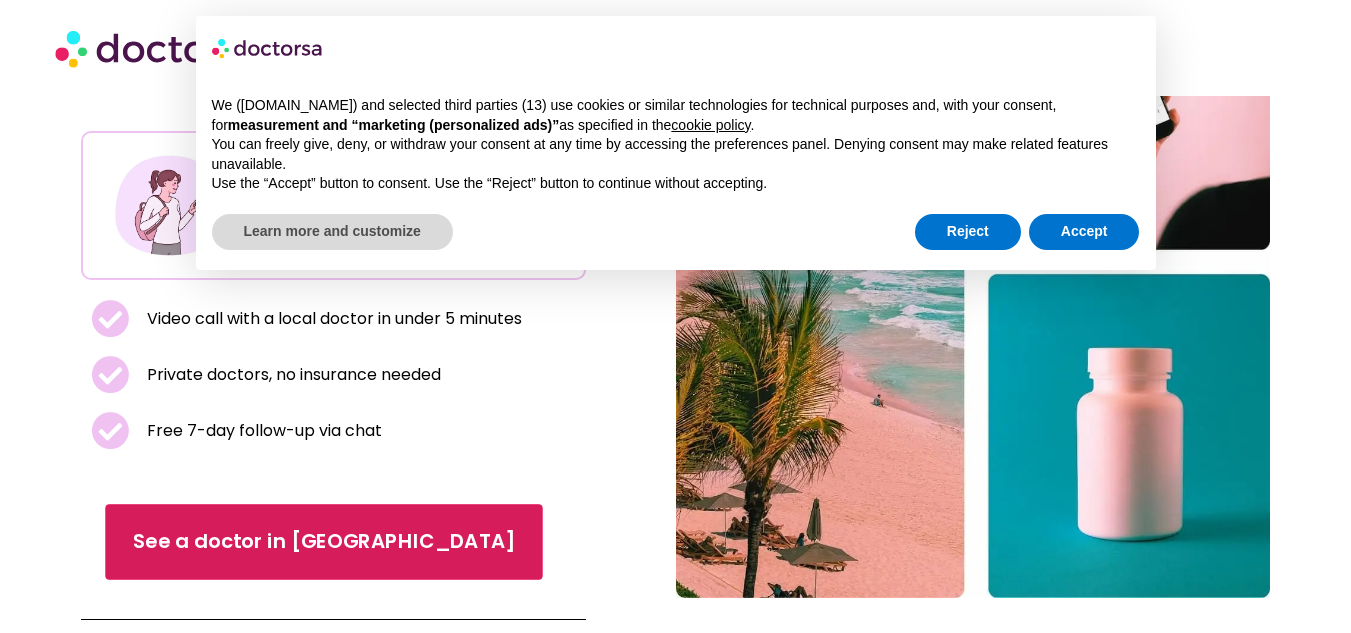 click on "See a doctor in [GEOGRAPHIC_DATA]" at bounding box center [324, 542] 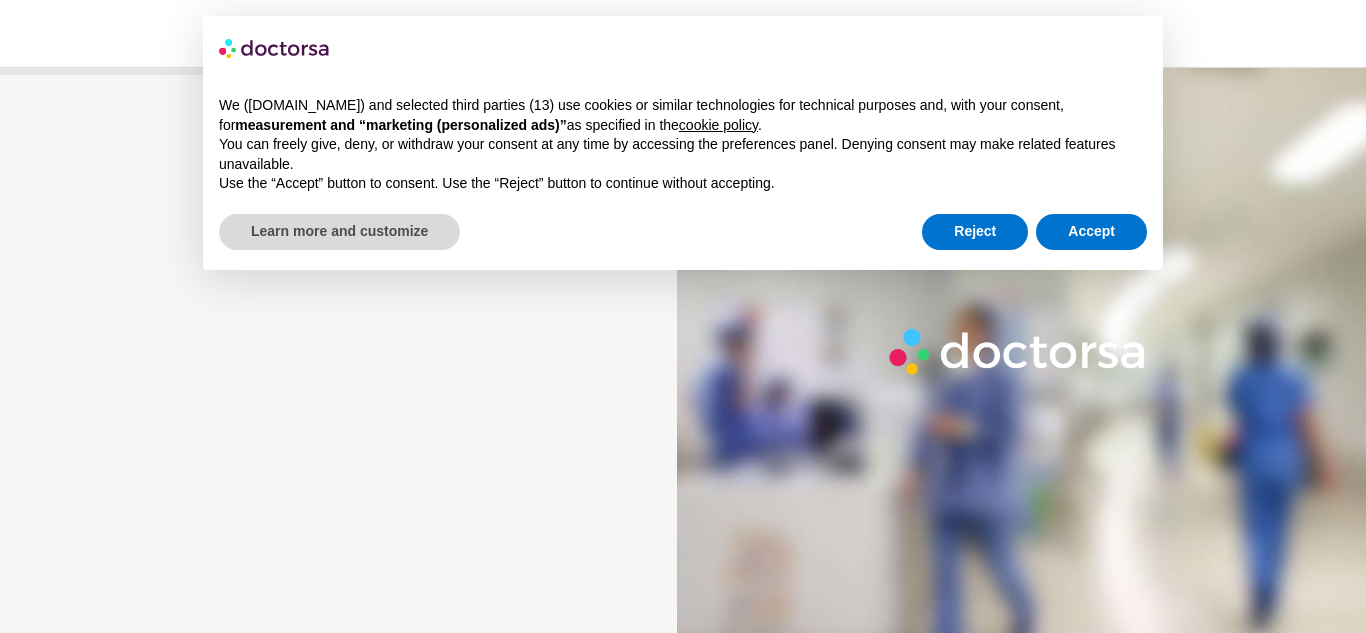 scroll, scrollTop: 0, scrollLeft: 0, axis: both 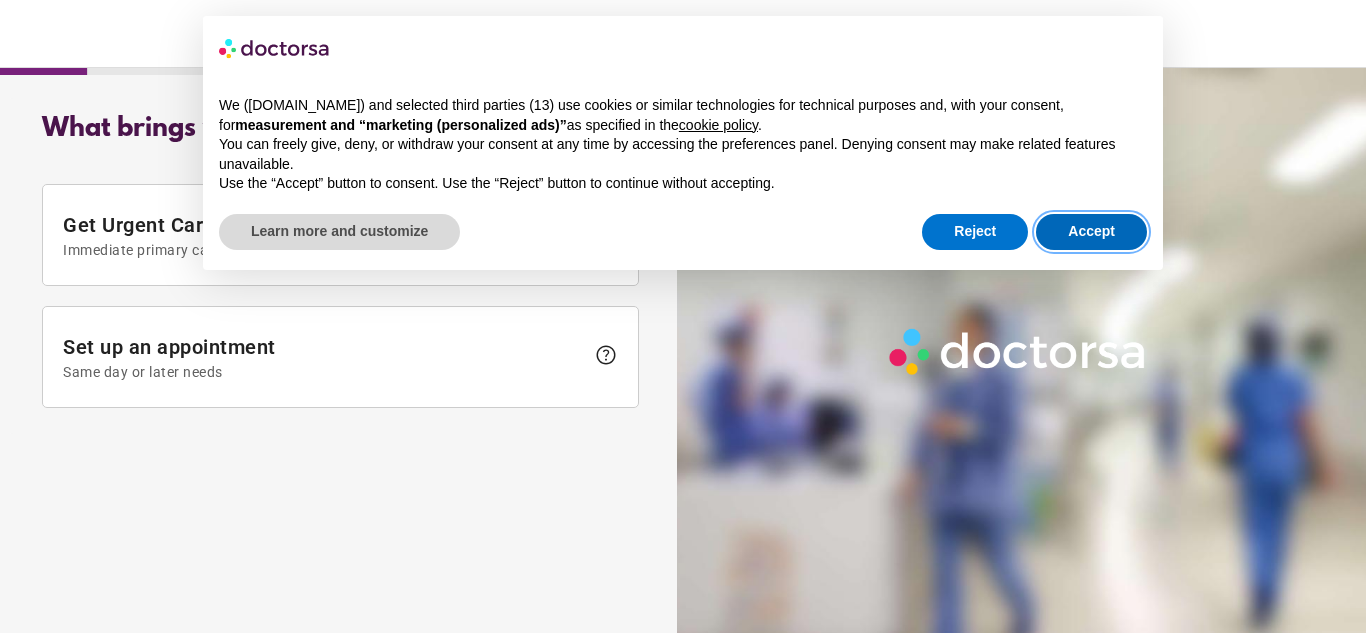 click on "Accept" at bounding box center [1091, 232] 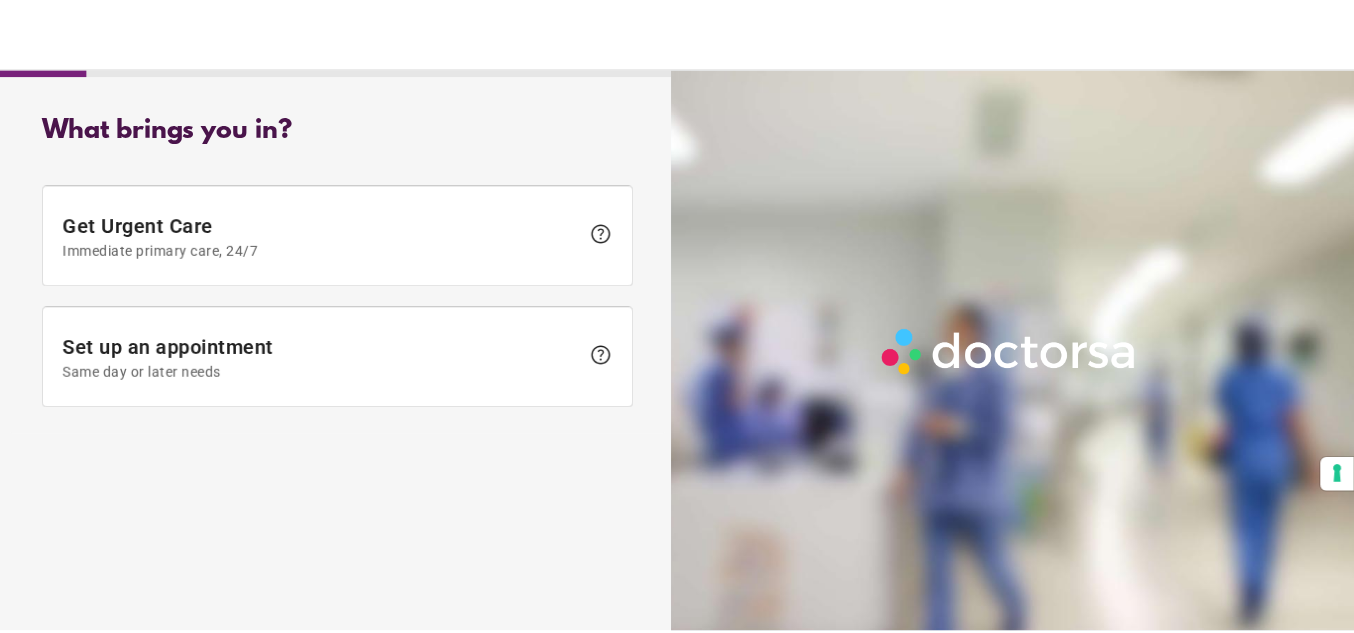 scroll, scrollTop: 0, scrollLeft: 0, axis: both 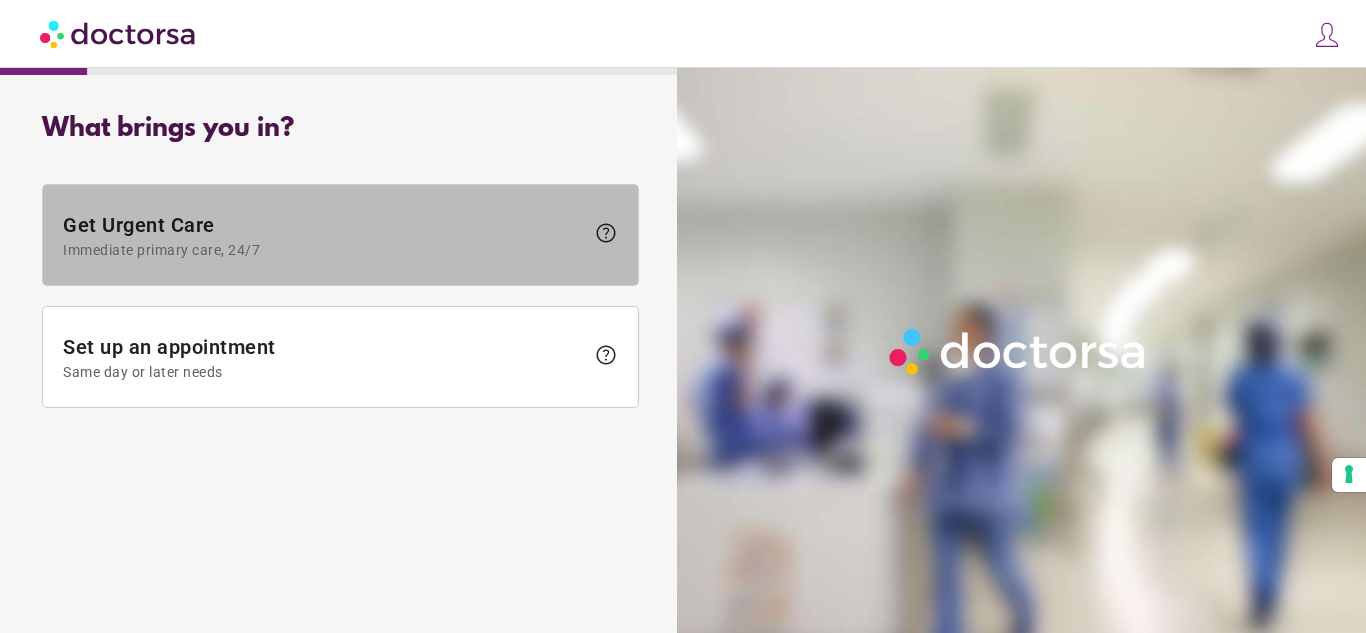 click on "Immediate primary care, 24/7" at bounding box center [323, 250] 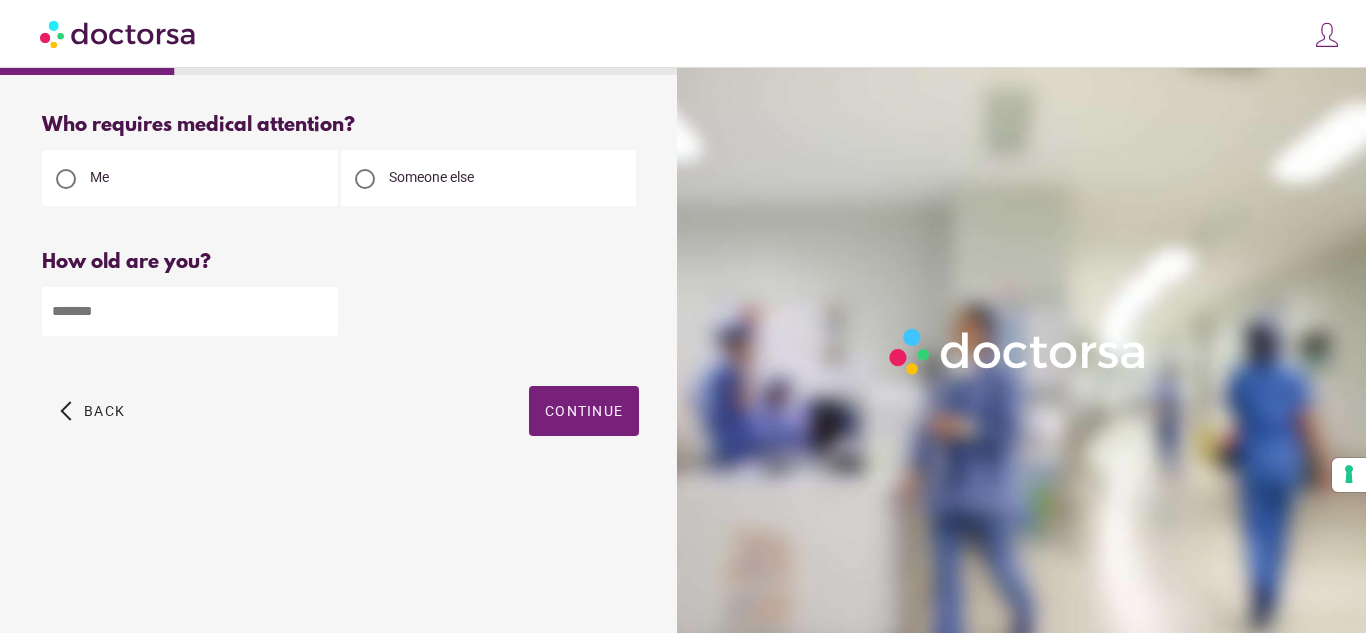 click at bounding box center [190, 311] 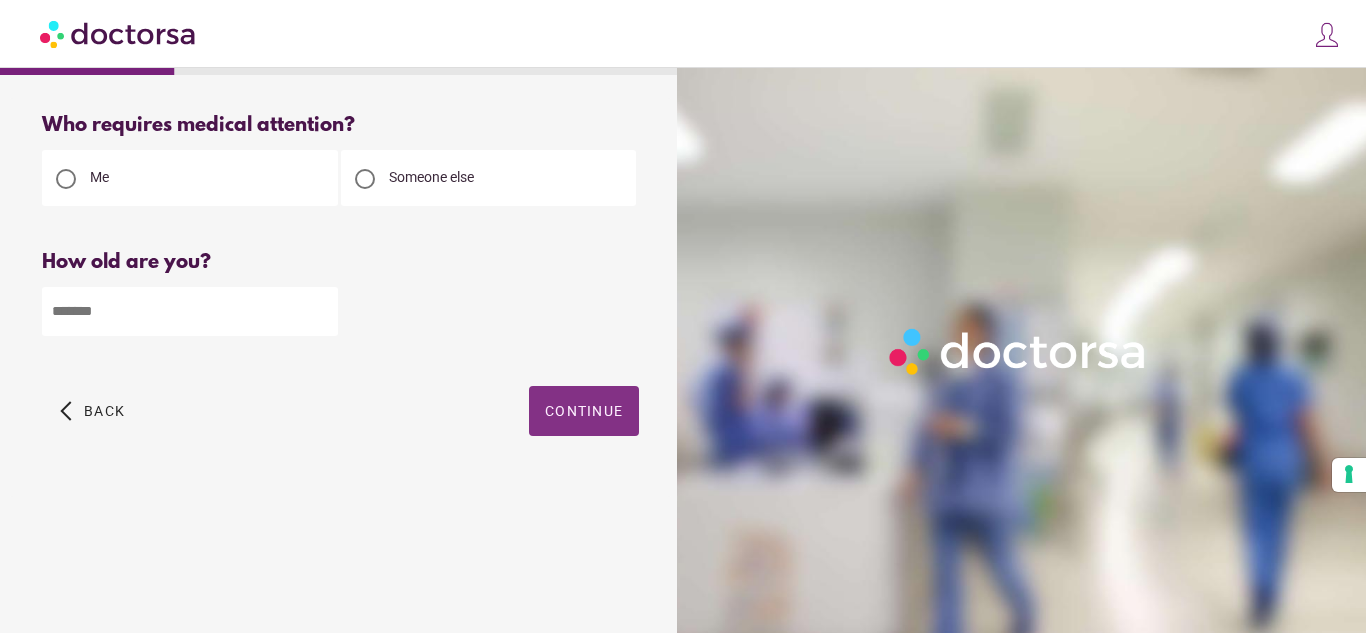 type on "**" 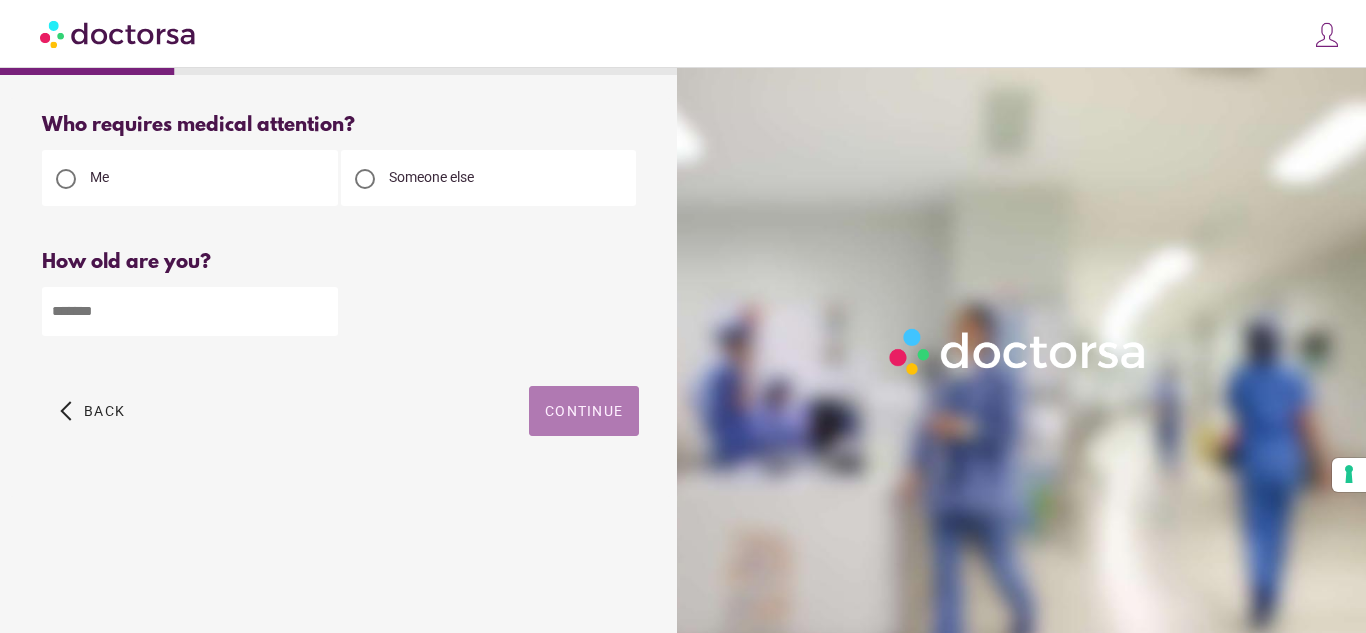 click at bounding box center (584, 411) 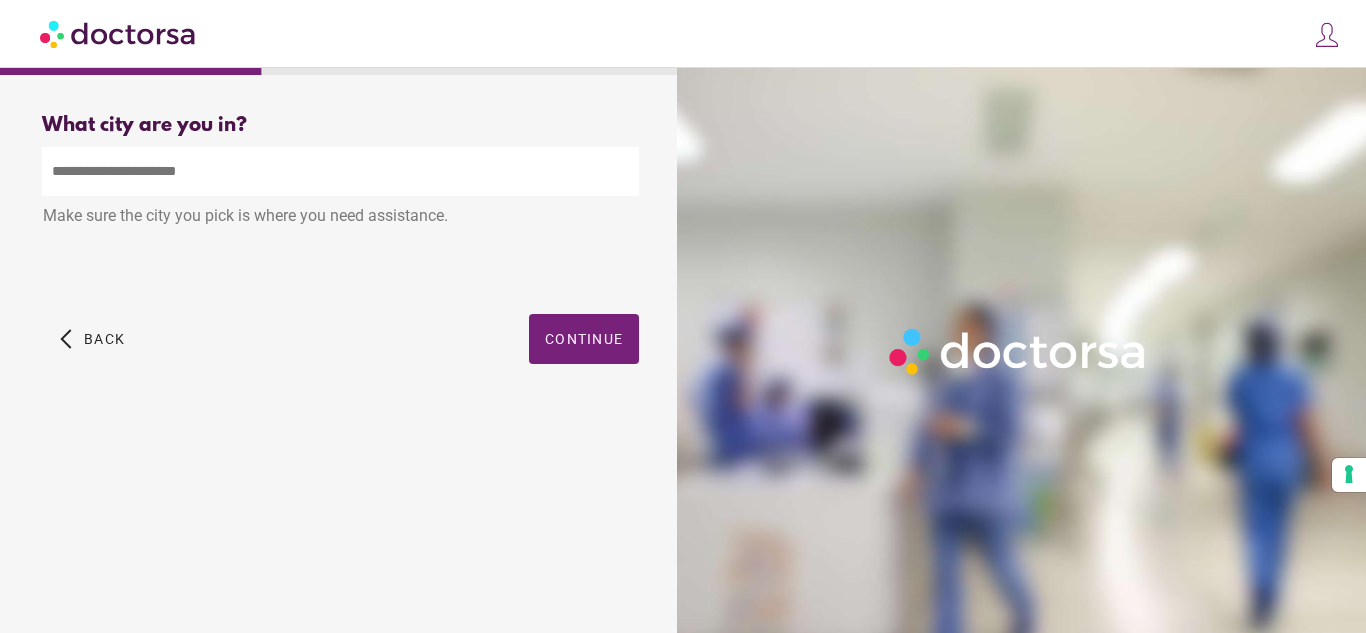 click at bounding box center (340, 171) 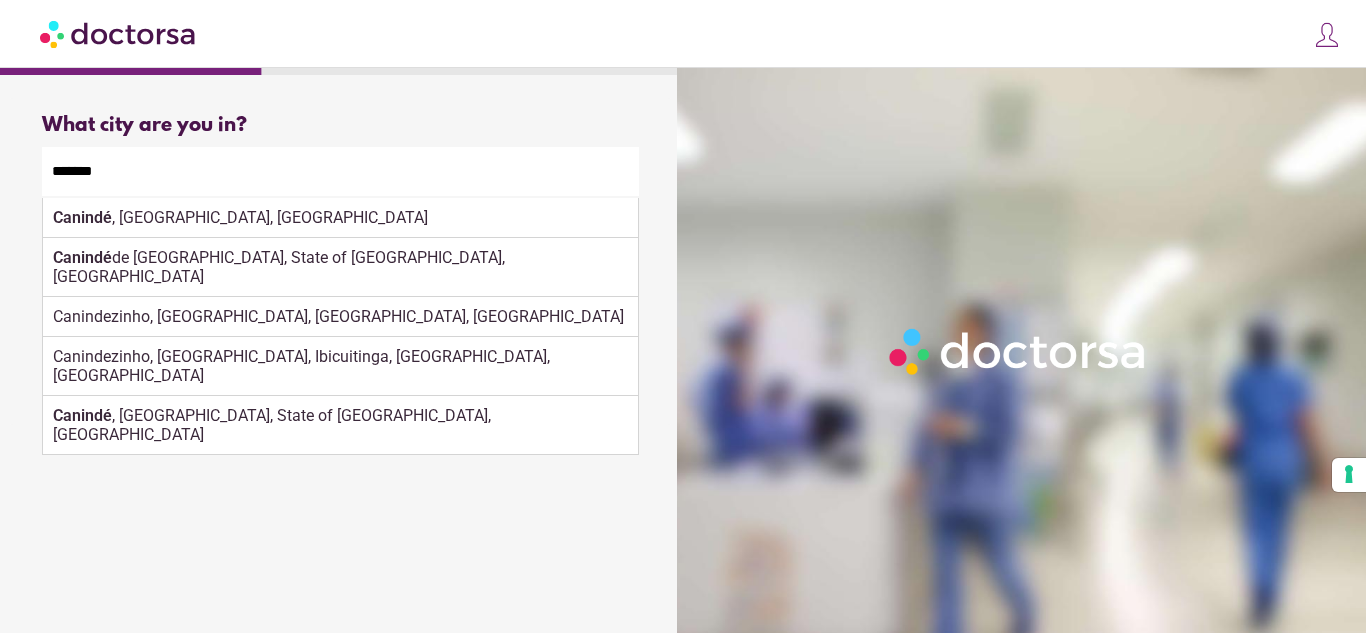 click on "Canindezinho, Chile, Ibicuitinga, Ceará, Brazil" at bounding box center [340, 366] 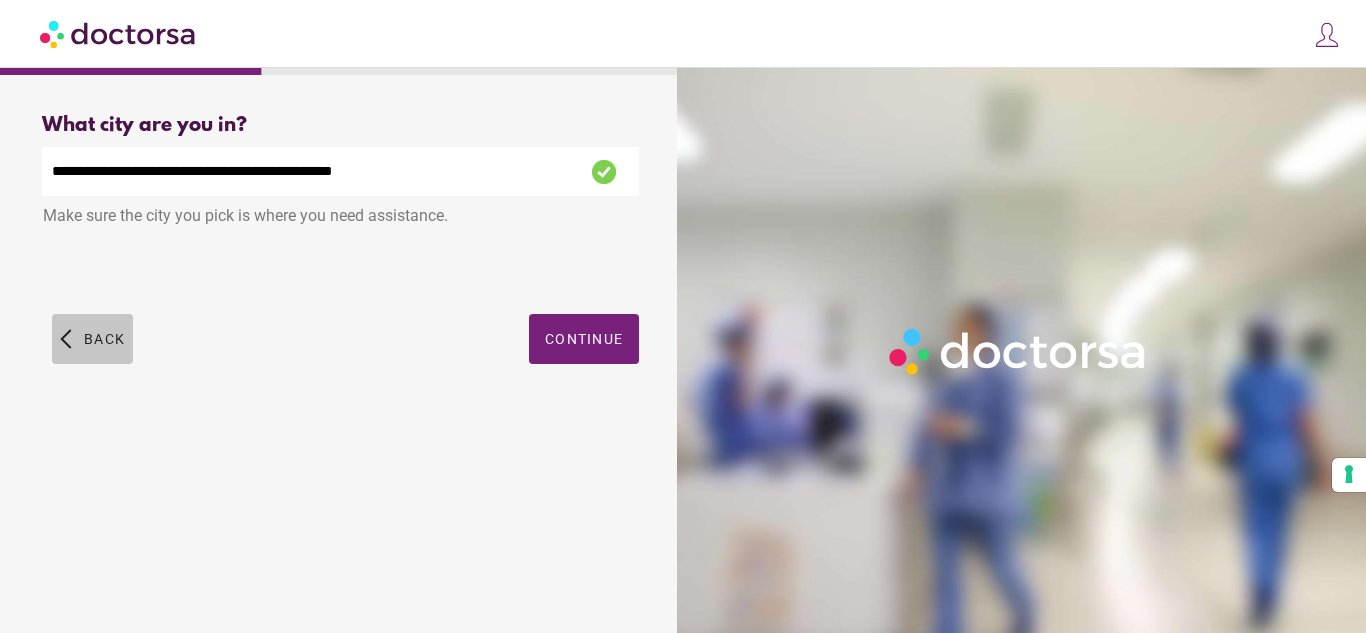 click on "Back" at bounding box center (104, 339) 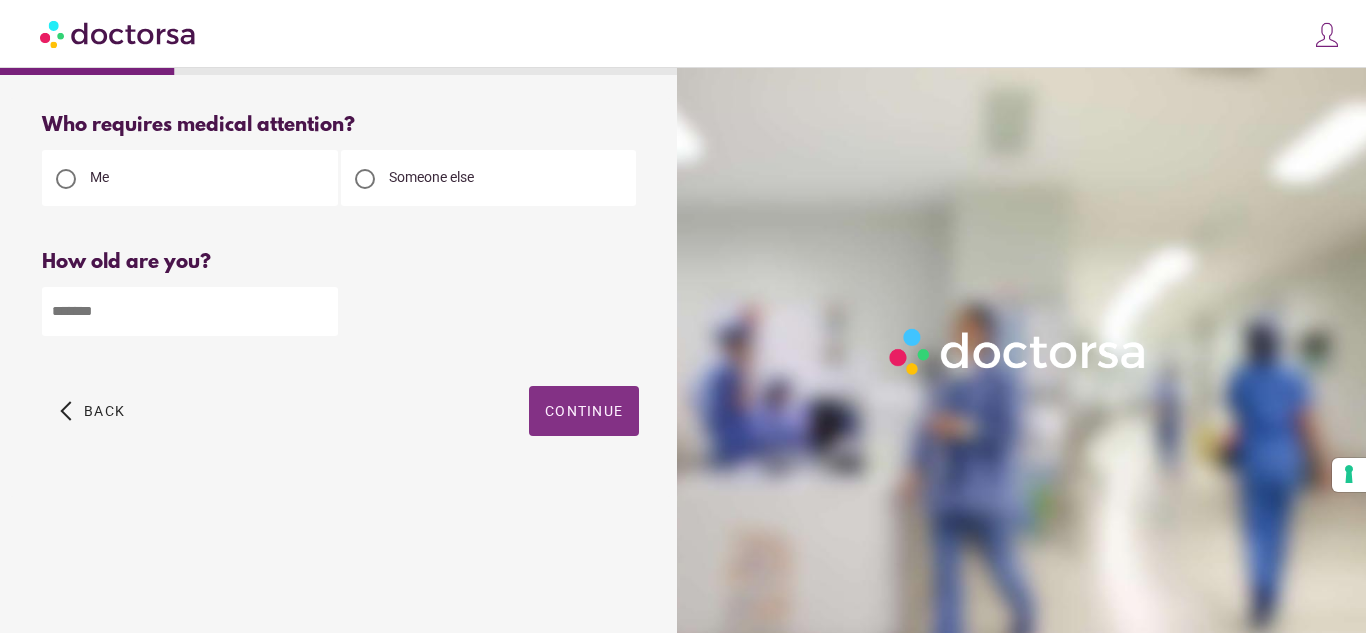 click at bounding box center [584, 411] 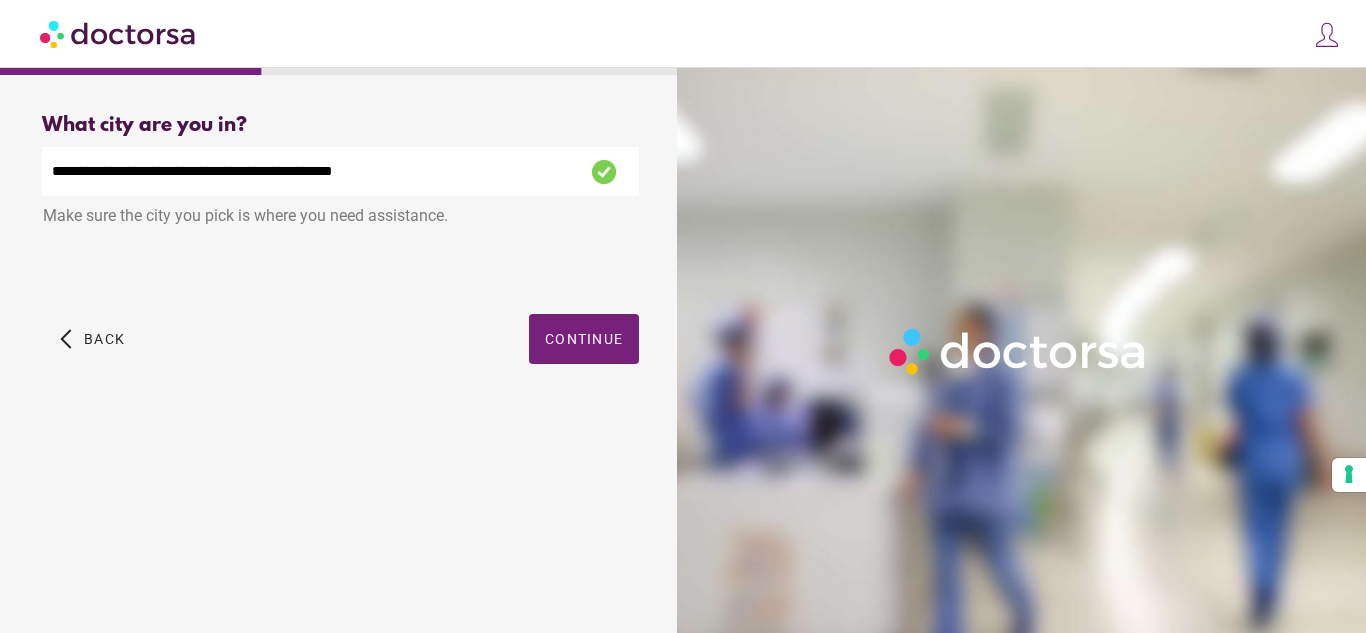 click on "**********" at bounding box center [340, 171] 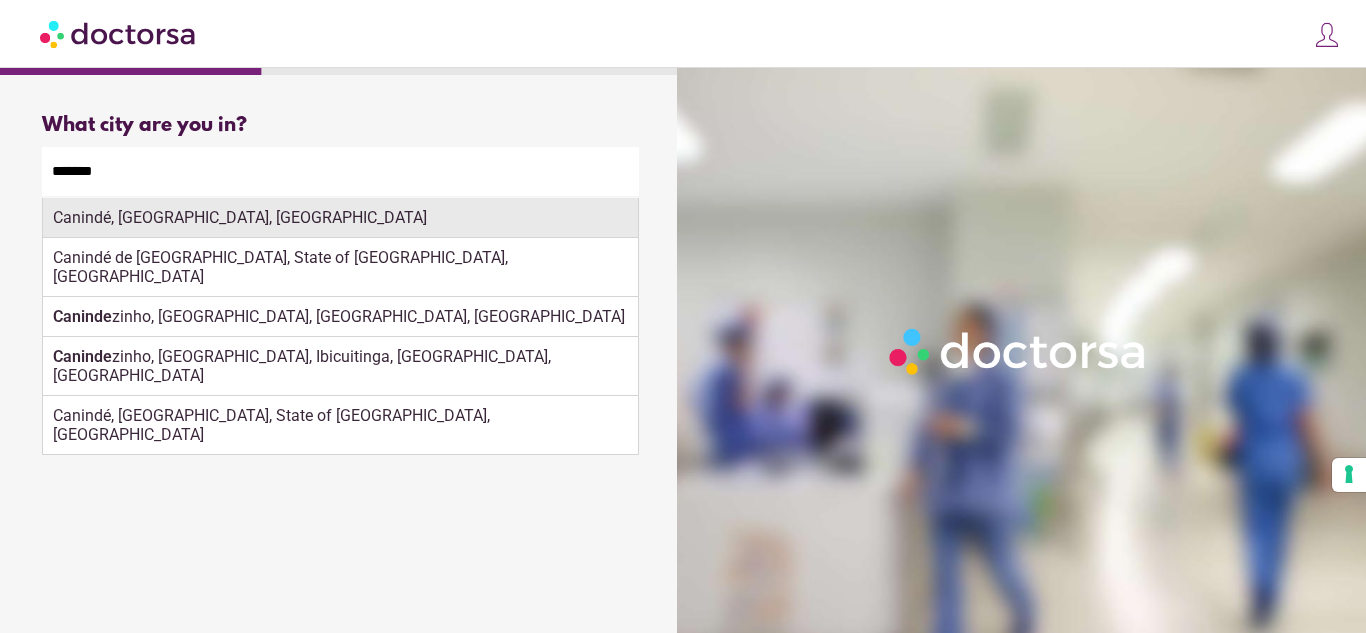 click on "Canindé, Ceará, Brazil" at bounding box center [340, 218] 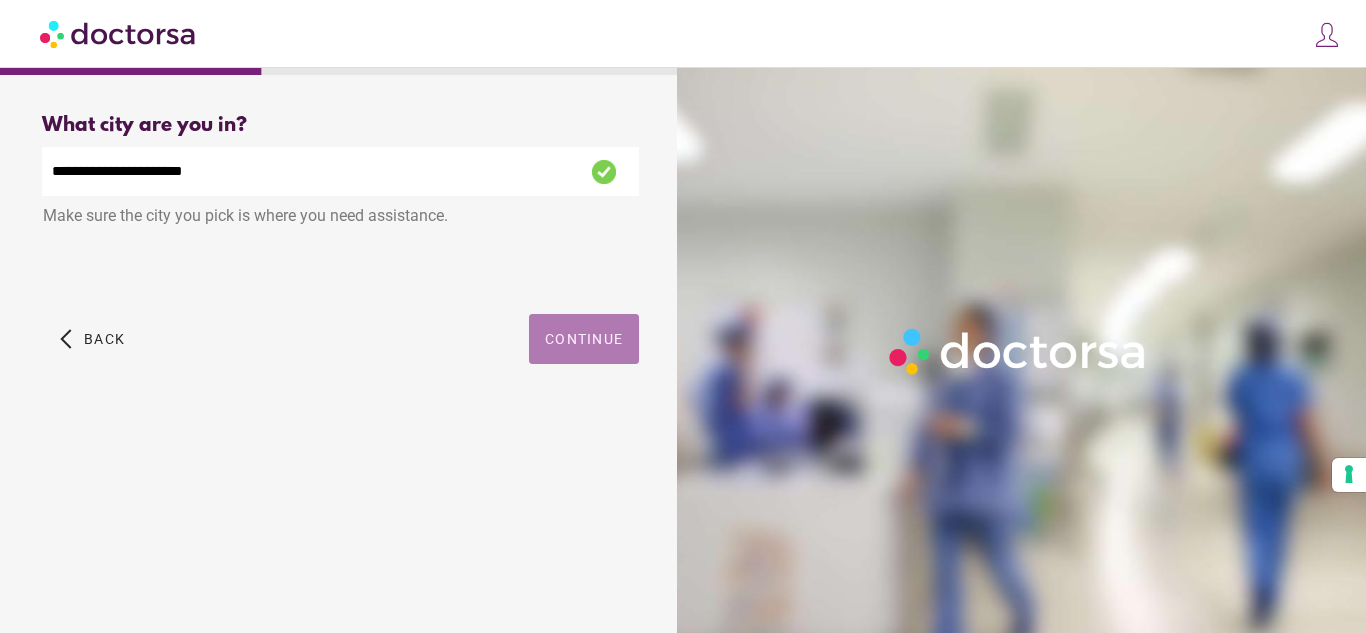 click at bounding box center (584, 339) 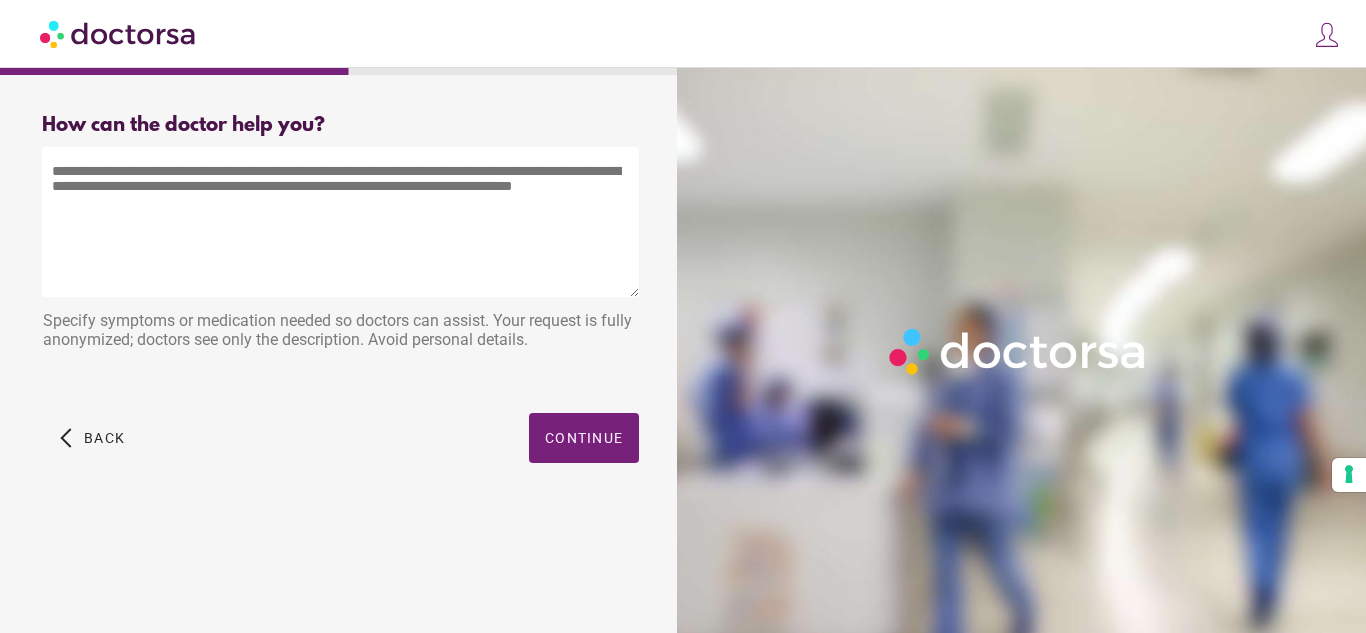 click at bounding box center [340, 222] 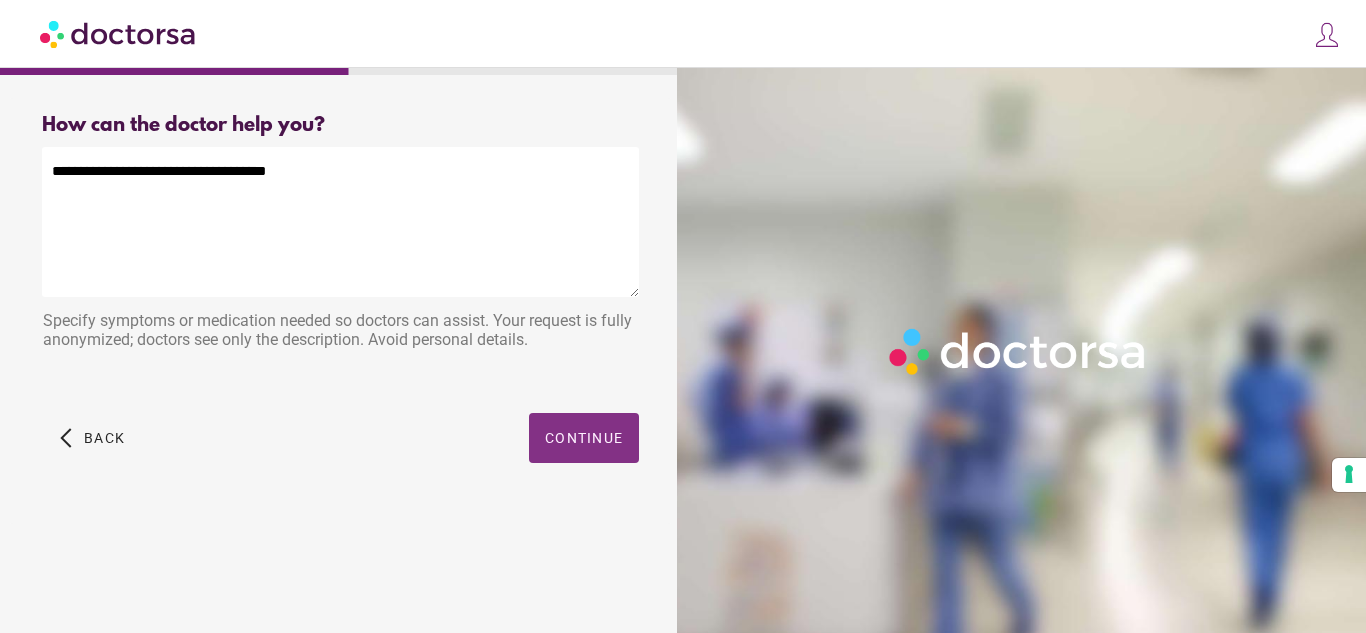 type on "**********" 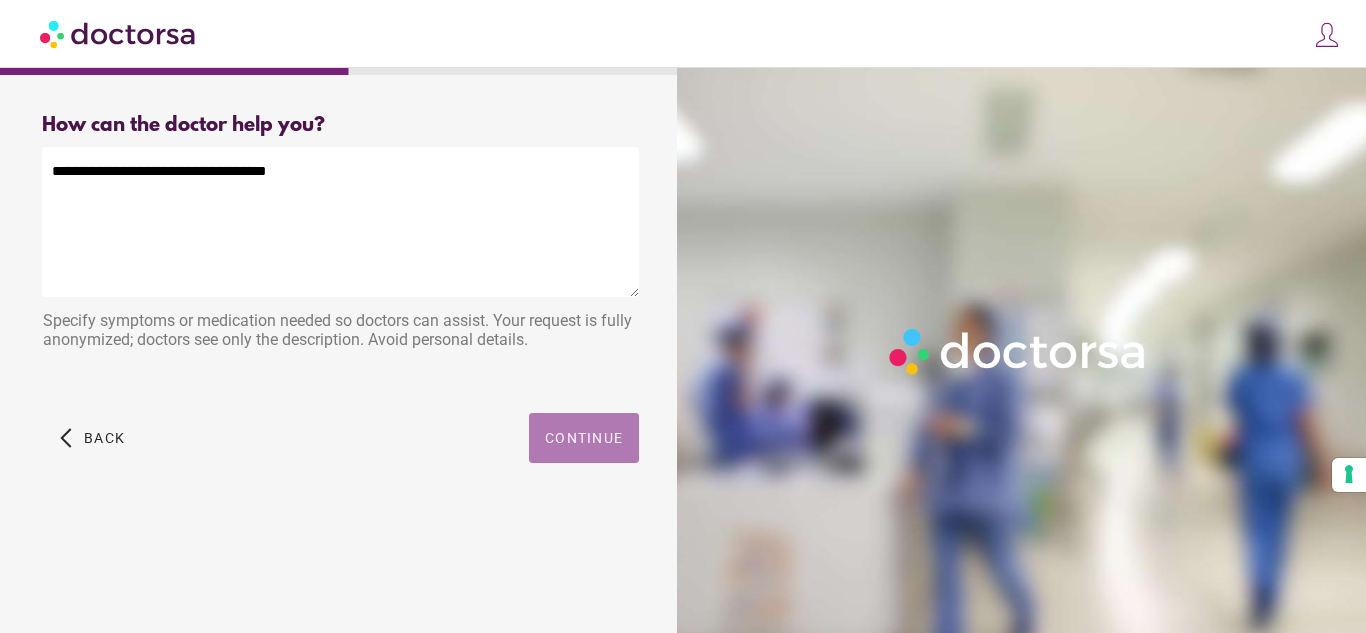 click at bounding box center [584, 438] 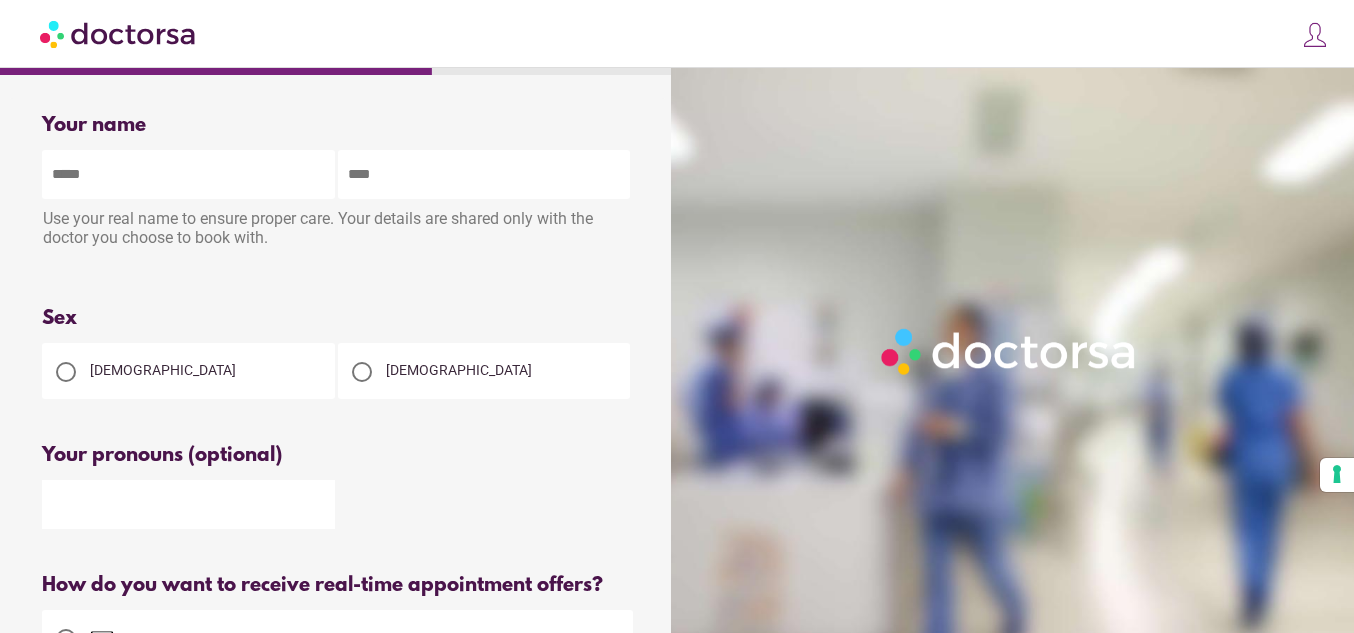 click at bounding box center [362, 372] 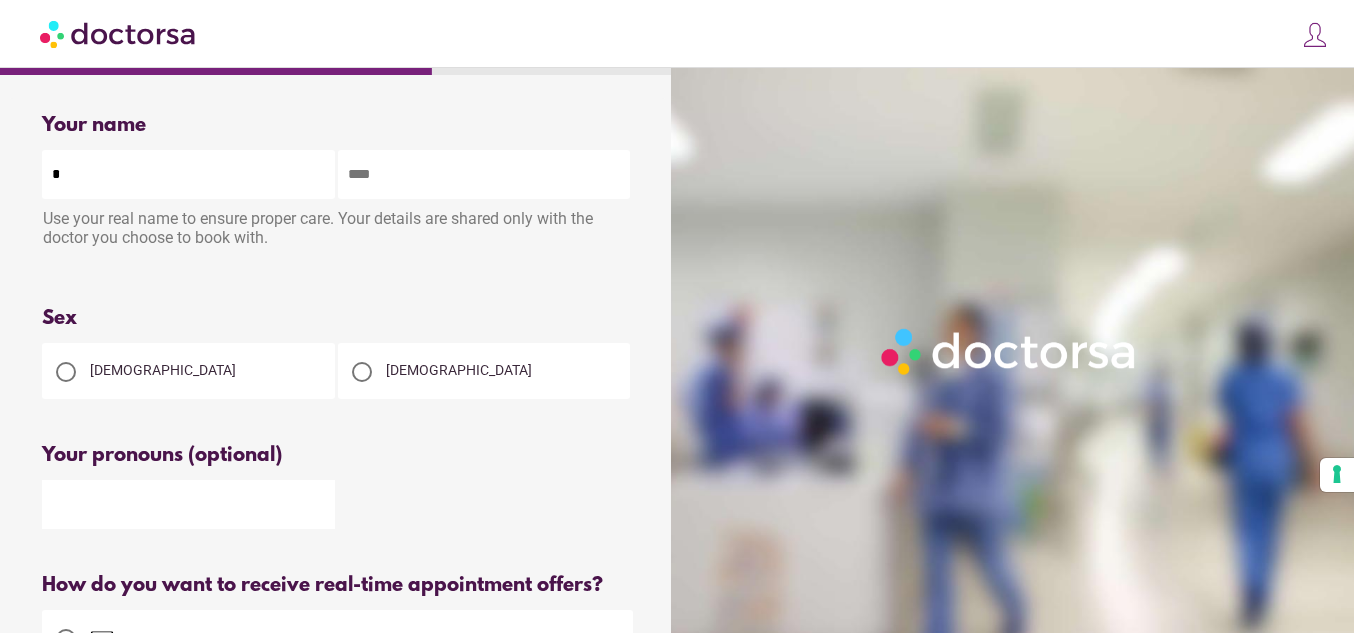 type on "*" 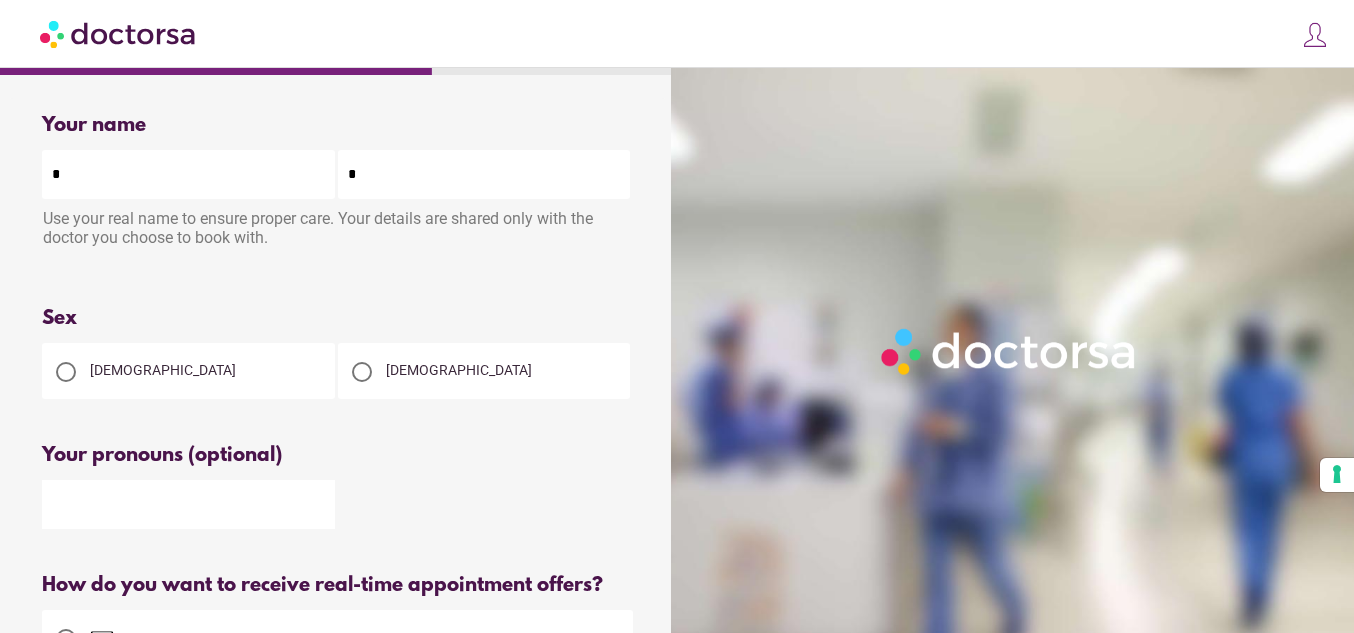 click on "*" at bounding box center (484, 174) 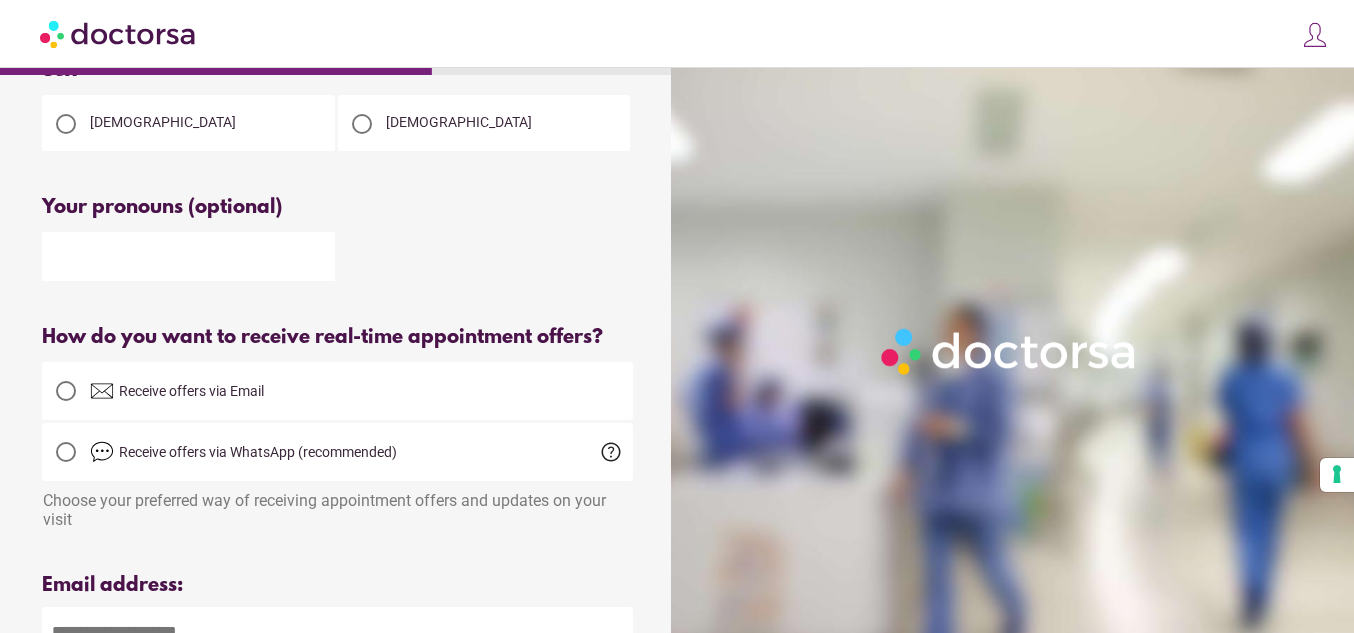 scroll, scrollTop: 280, scrollLeft: 0, axis: vertical 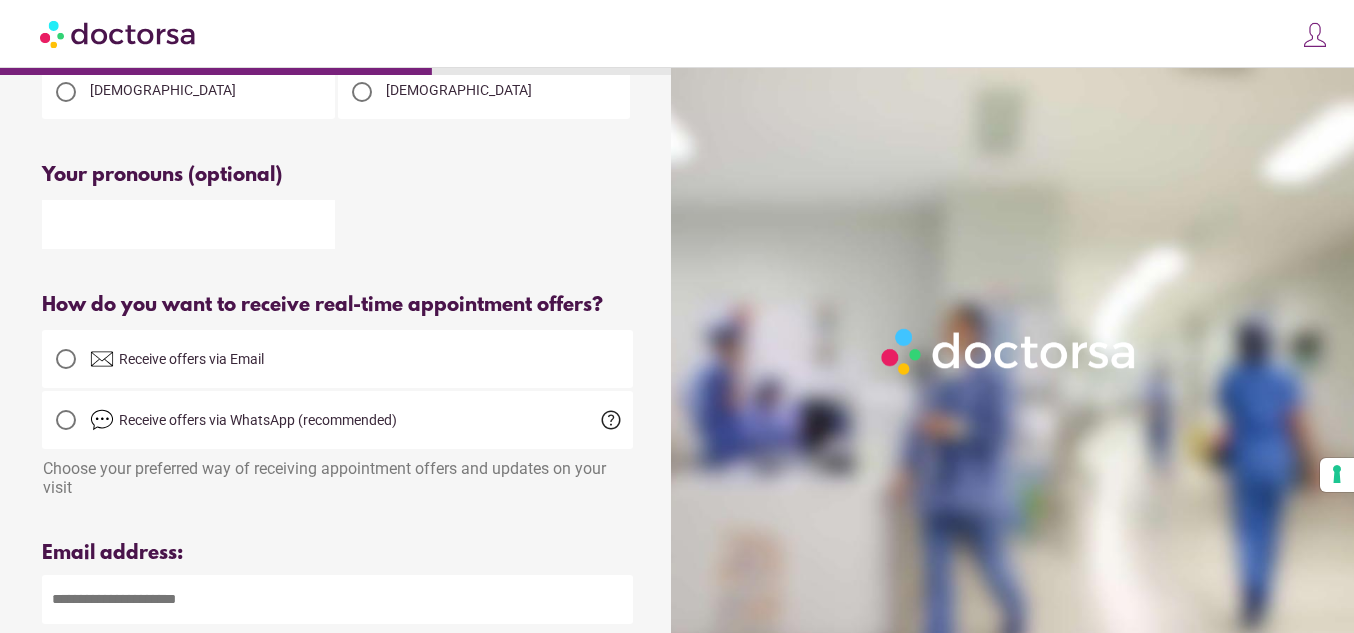 click at bounding box center [188, 224] 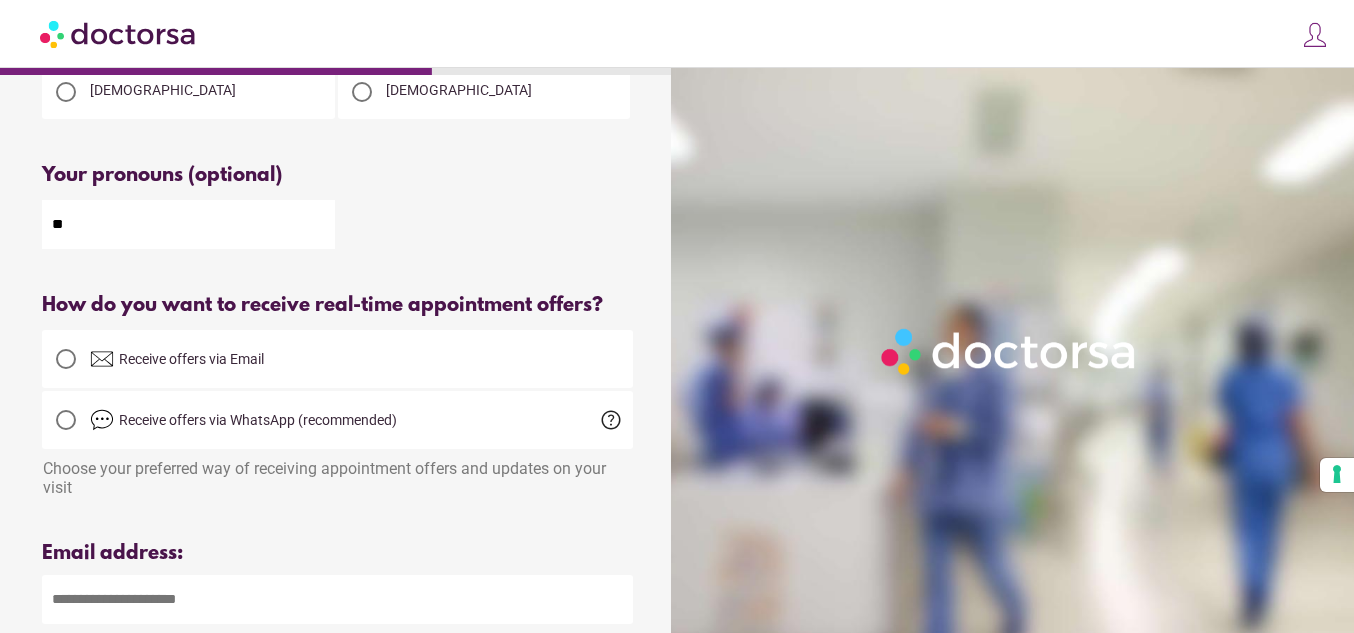 type on "**" 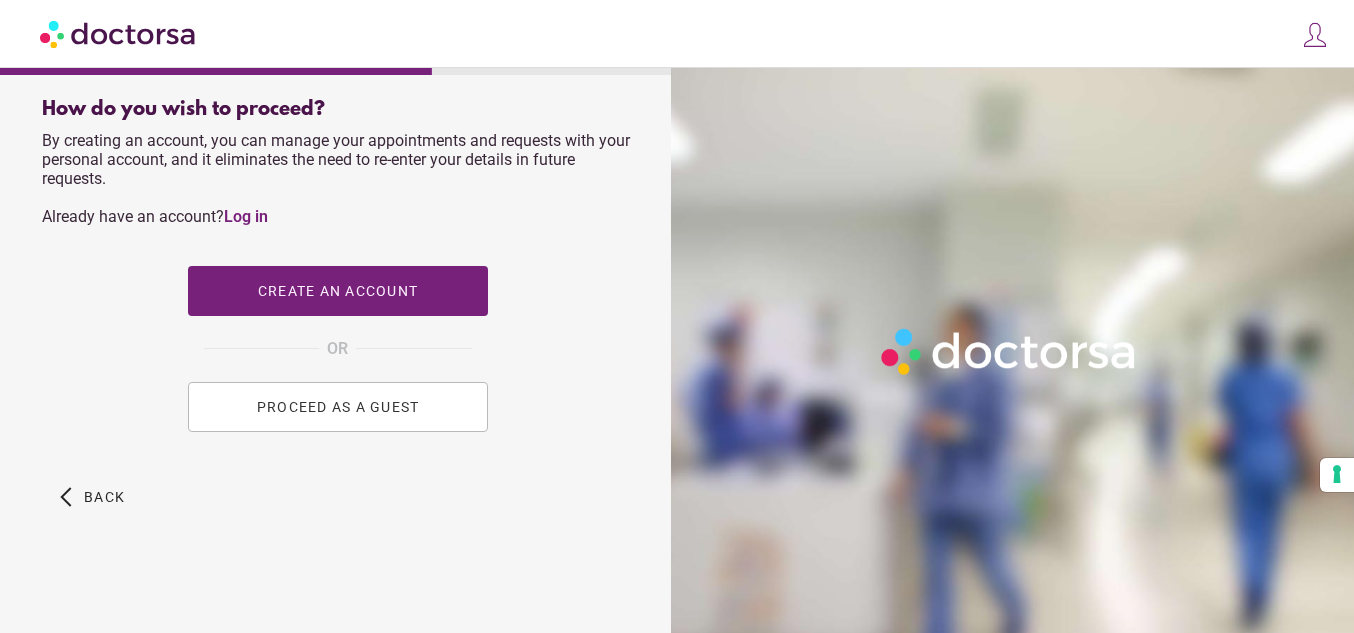 scroll, scrollTop: 849, scrollLeft: 0, axis: vertical 